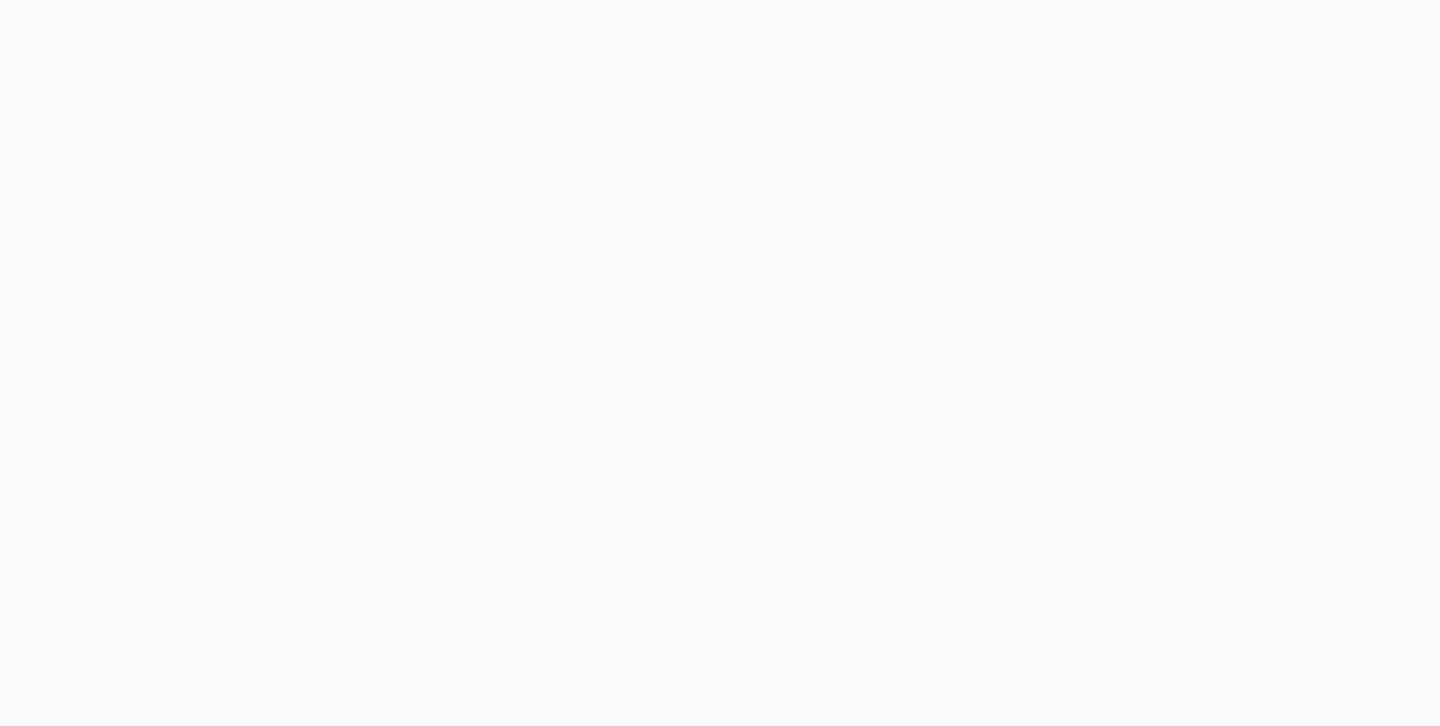 scroll, scrollTop: 0, scrollLeft: 0, axis: both 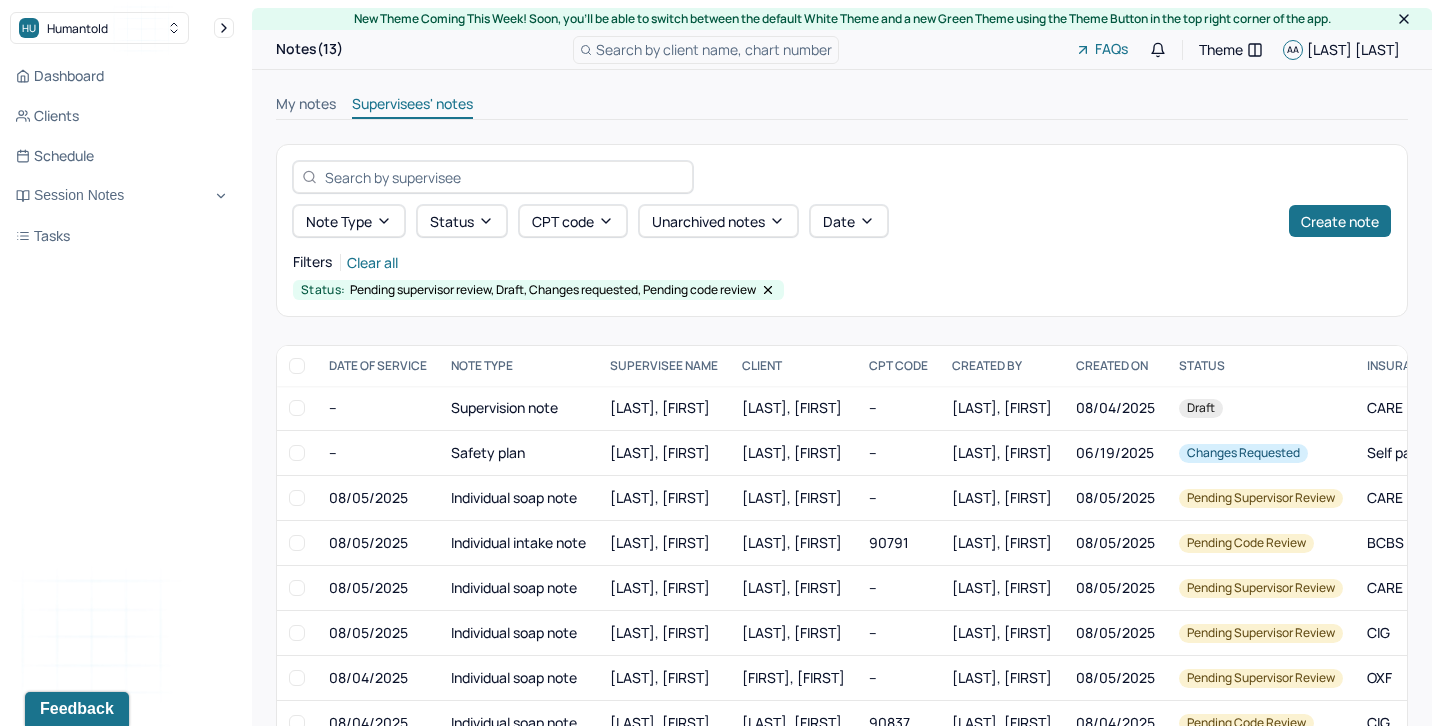 click on "My notes" at bounding box center [306, 106] 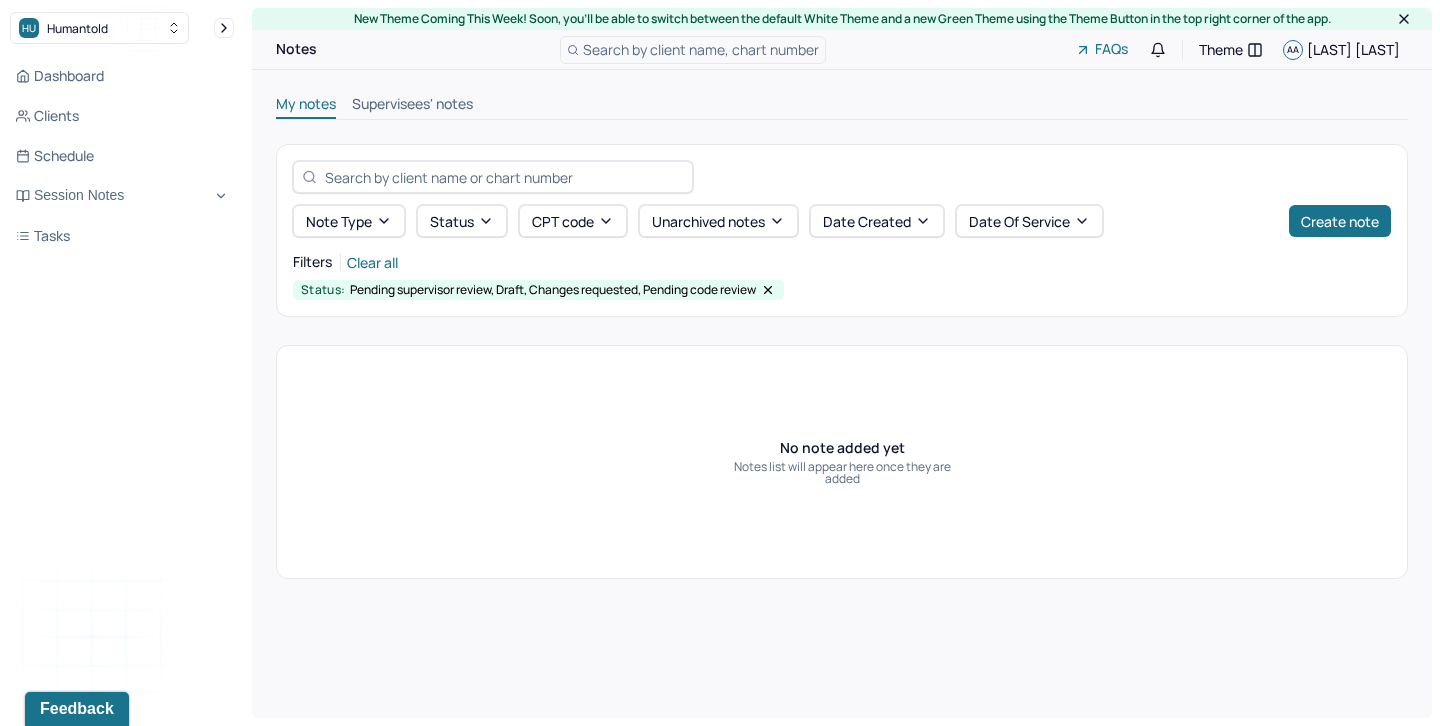 click on "Supervisees' notes" at bounding box center (412, 106) 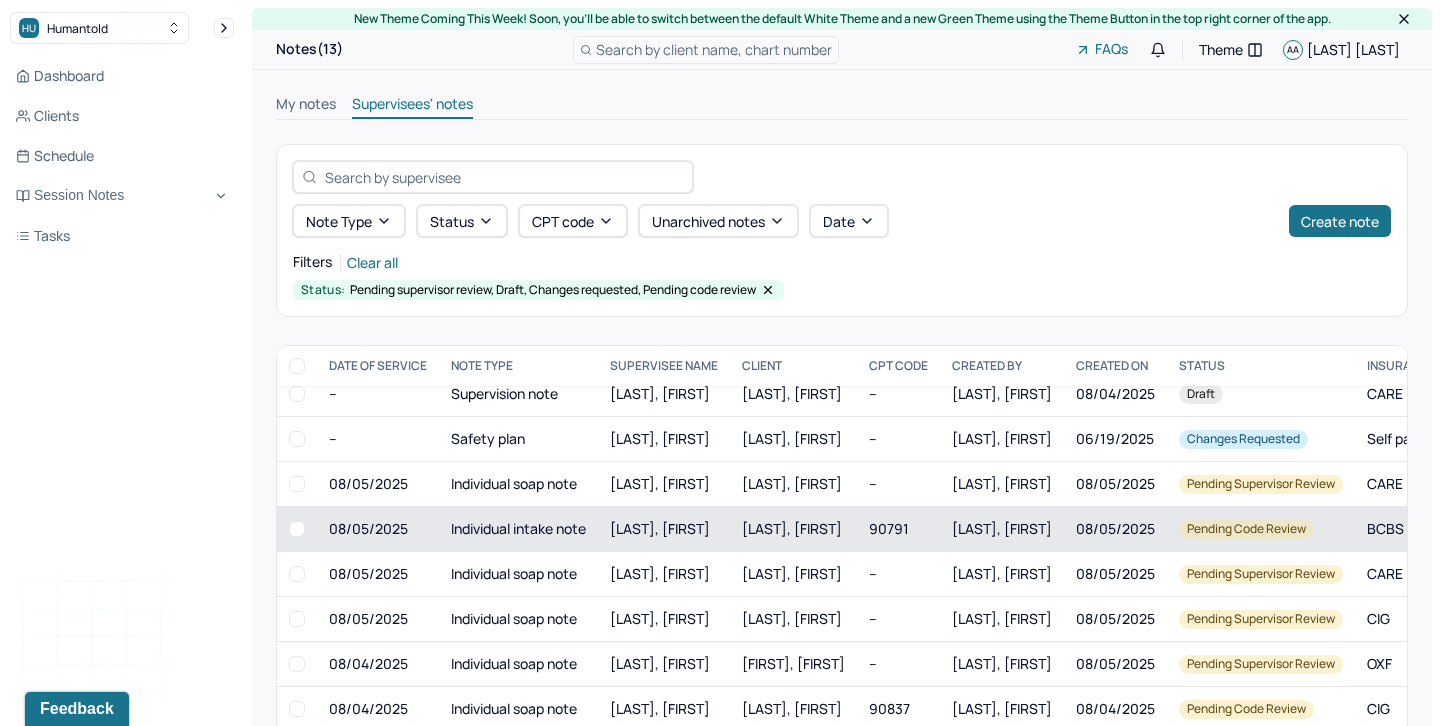 scroll, scrollTop: 19, scrollLeft: 0, axis: vertical 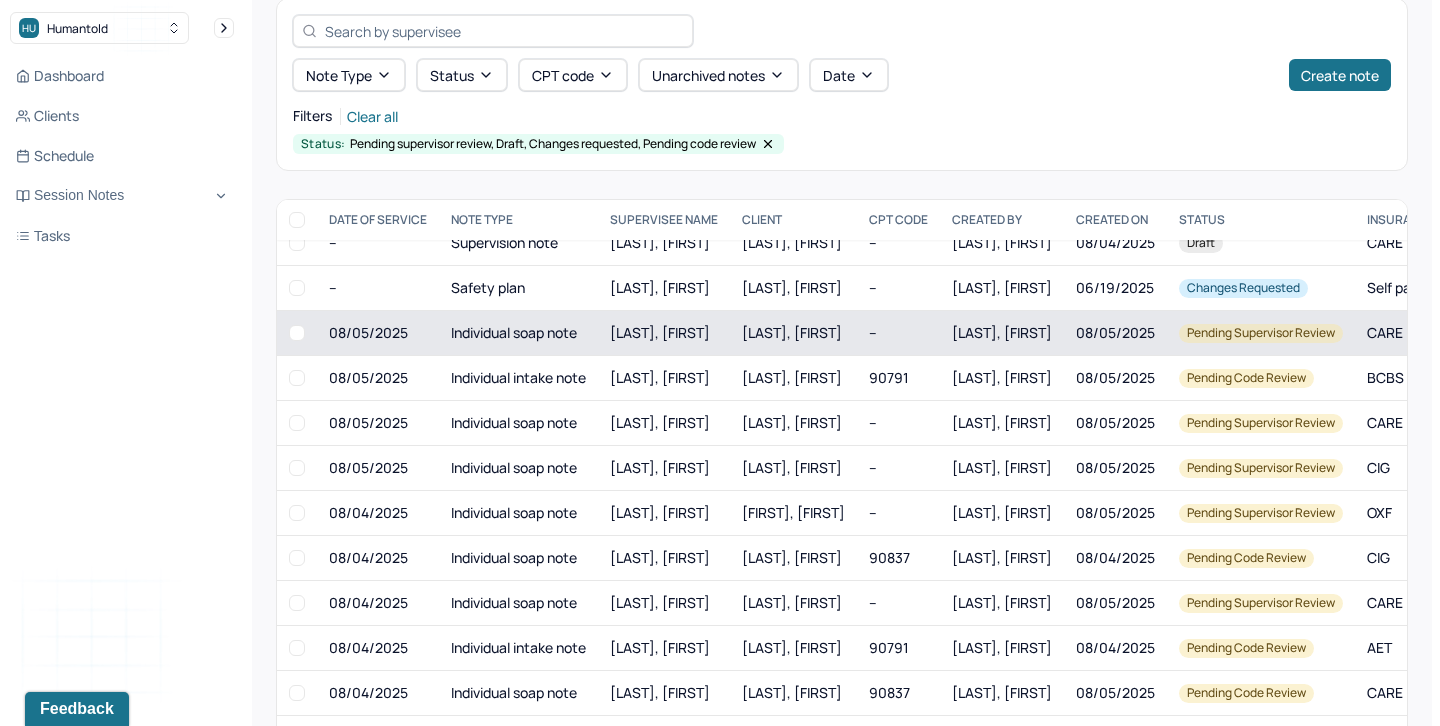 click at bounding box center (297, 333) 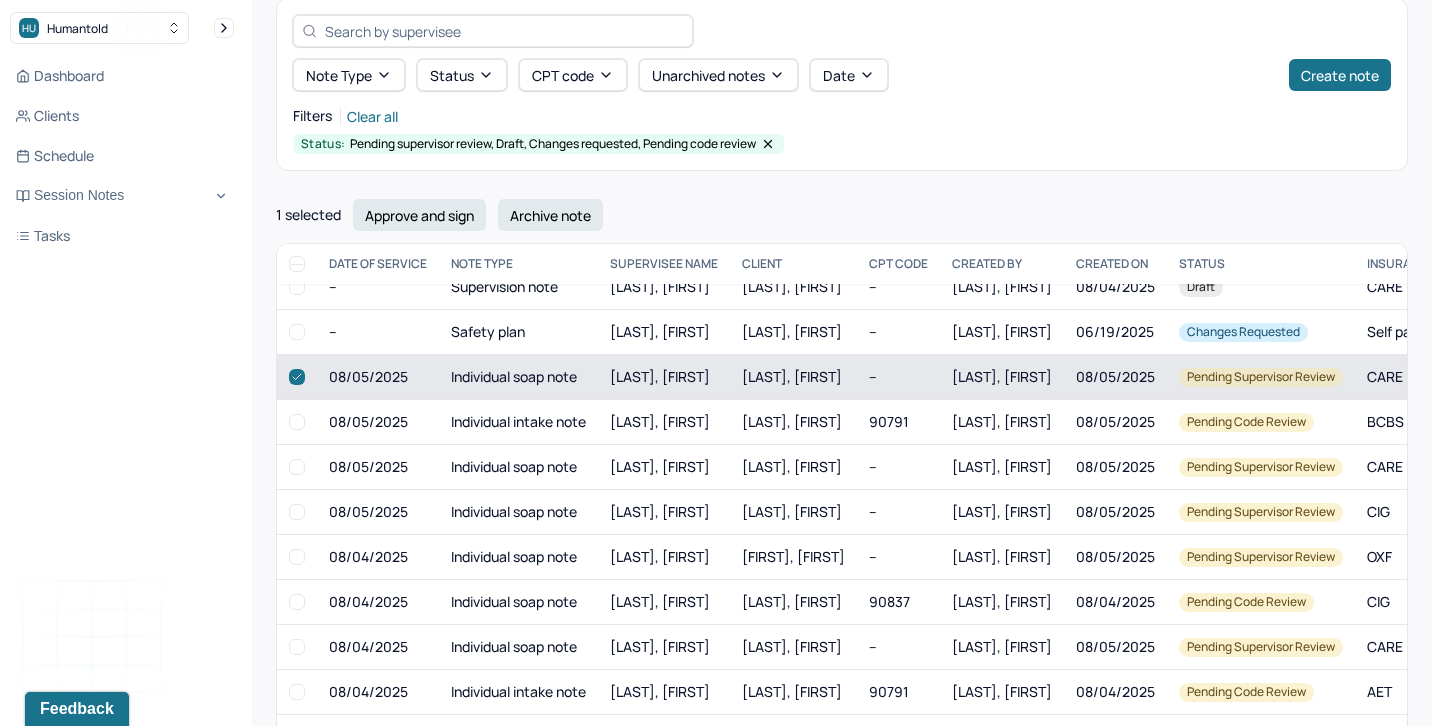 scroll, scrollTop: 45, scrollLeft: 0, axis: vertical 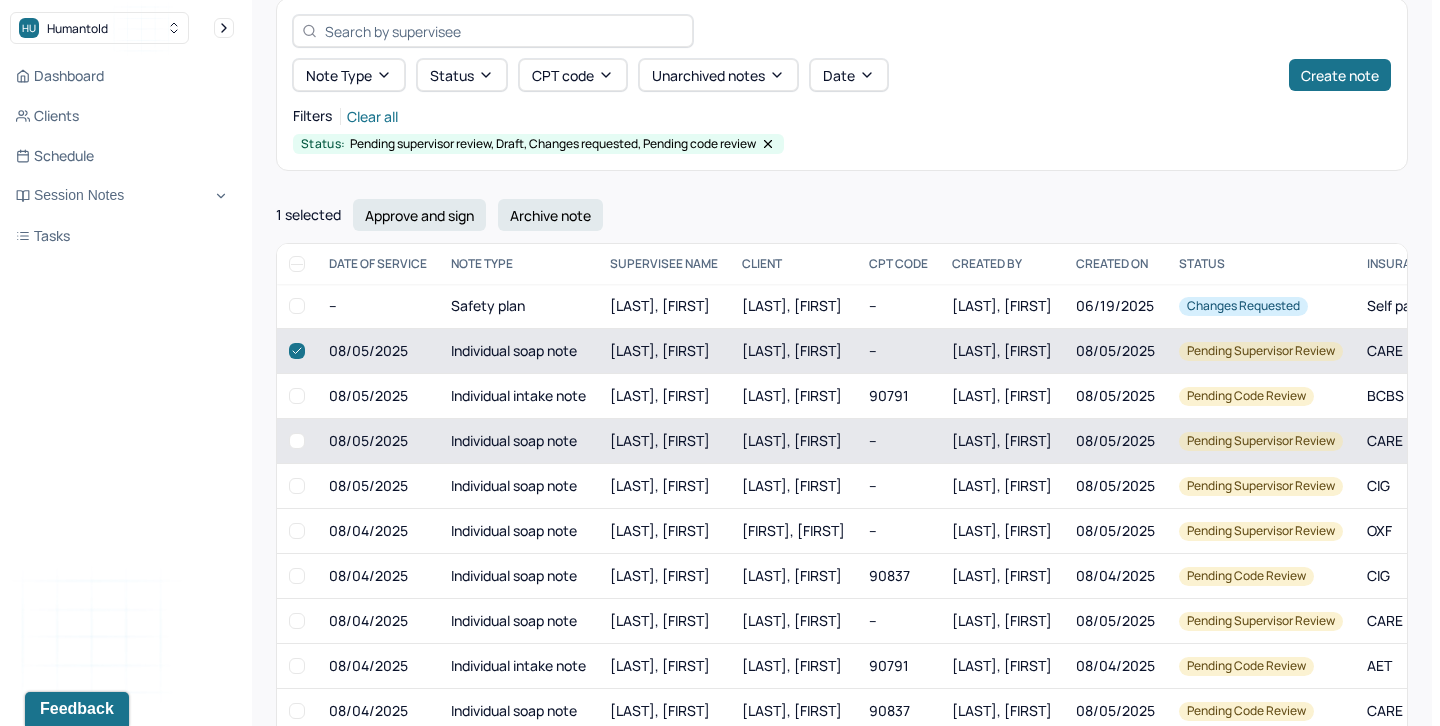 click at bounding box center (297, 441) 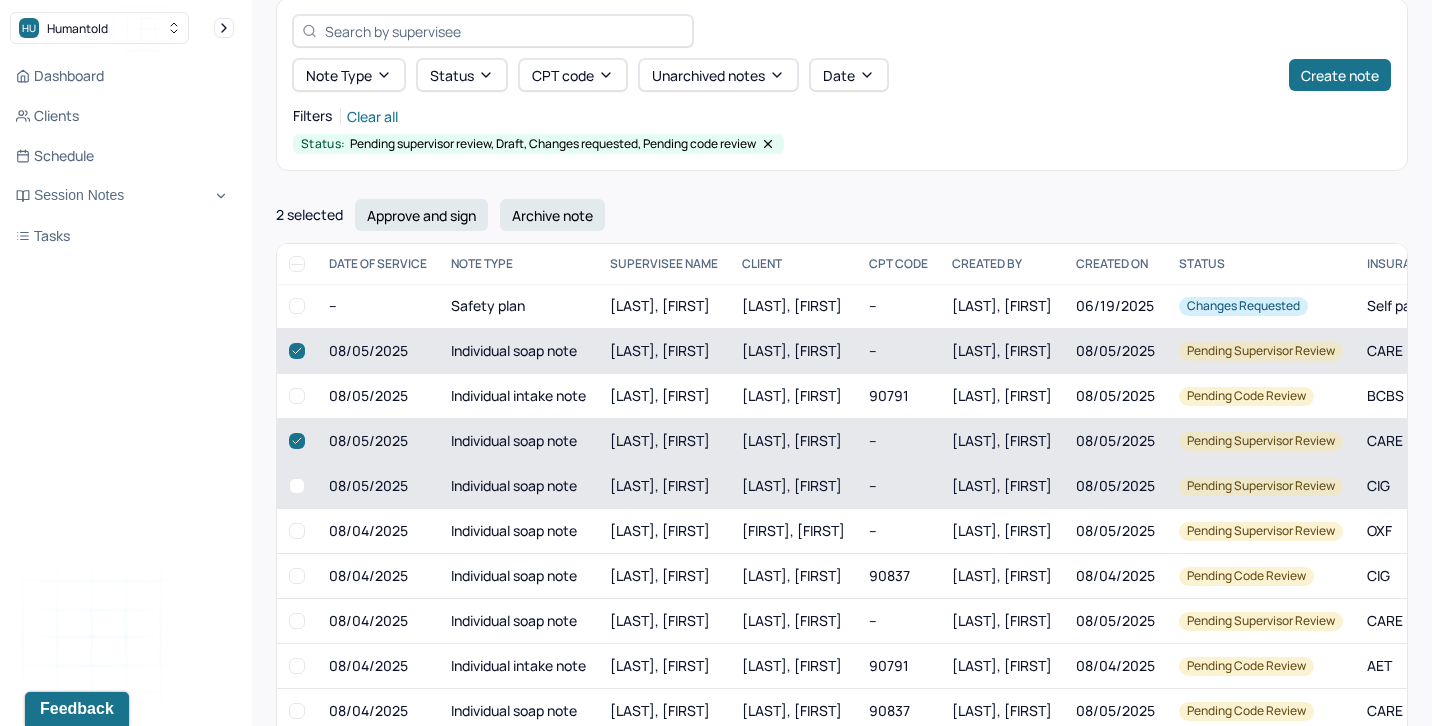 click at bounding box center (297, 486) 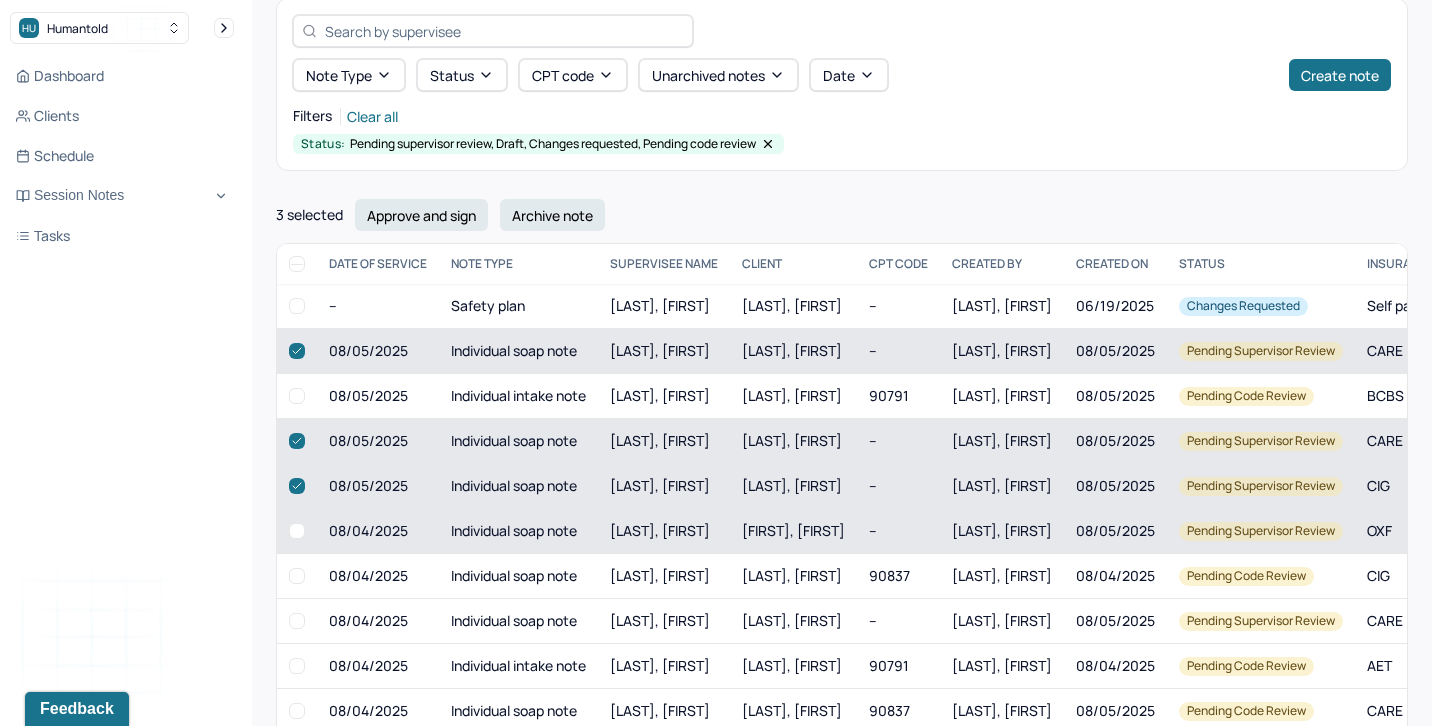 click at bounding box center [297, 531] 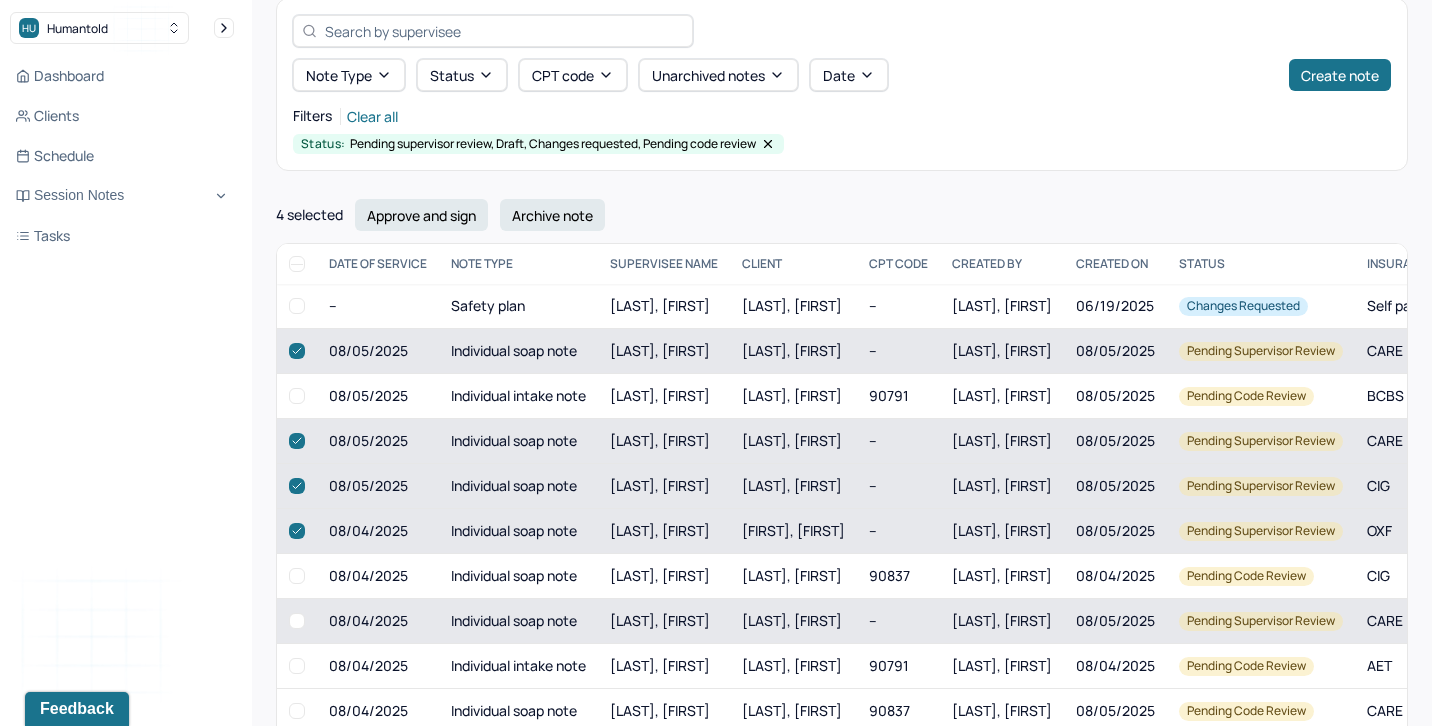 click at bounding box center (297, 621) 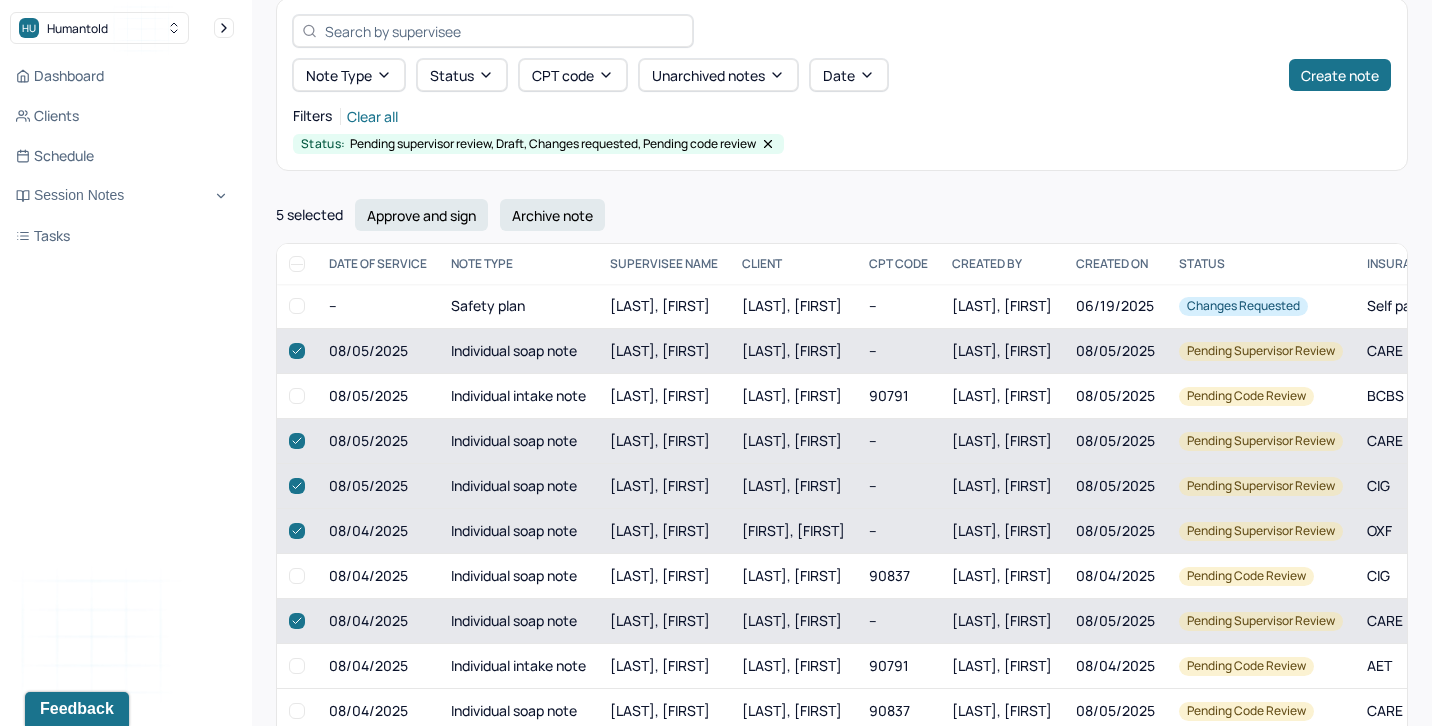 click on "Note type Status CPT code Unarchived notes Date Create note Filters Clear all Status: Pending supervisor review, Draft, Changes requested, Pending code review 5 selected Approve and sign Archive note DATE OF SERVICE NOTE TYPE SUPERVISEE NAME Client CPT CODE CREATED BY CREATED ON STATUS INSURANCE PROVIDER -- Supervision note DANA, MASON RUSSELL, ROBERT -- DANA, MASON 08/04/2025 Draft CARE -- Safety plan DANA, MASON GAYLE, PADEN -- DANA, MASON 06/19/2025 Changes requested Self pay 08/05/2025 Individual soap note ZOTTOLI, MARY KRIEGER, FRANCINE -- ZOTTOLI, MARY 08/05/2025 Pending supervisor review CARE 08/05/2025 Individual intake note DANA, MASON SCOTT, CLAIRE 90791 ADAMJEE, AMNA 08/05/2025 Pending code review BCBS 08/05/2025 Individual soap note ZOTTOLI, MARY RAKOWSKY, MICHELLE -- ZOTTOLI, MARY 08/05/2025 Pending supervisor review CARE 08/05/2025 Individual soap note KIERNAN, LAURA REUBENSTEIN, JOEL -- KIERNAN, LAURA 08/05/2025 Pending supervisor review CIG 08/04/2025 Individual soap note KIERNAN, LAURA -- OXF" at bounding box center [842, 411] 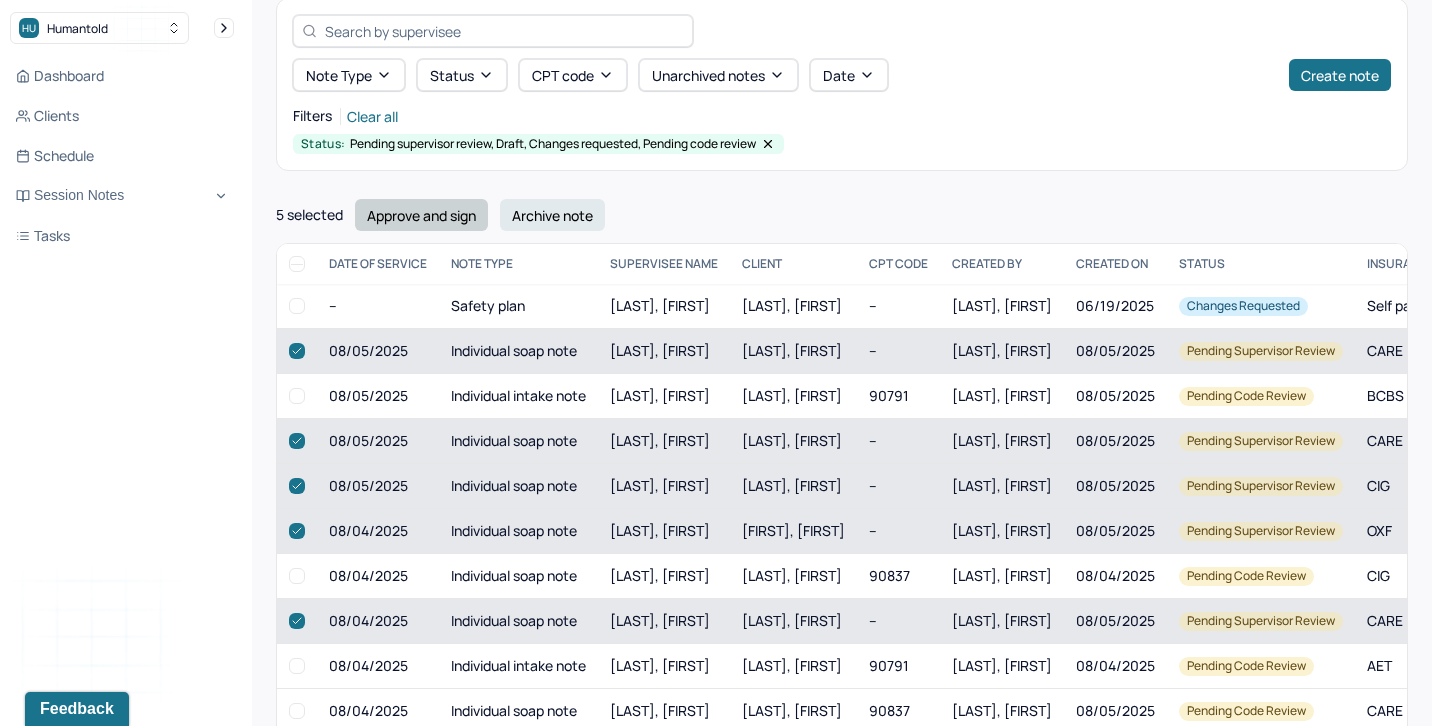 click on "Approve and sign" at bounding box center [421, 215] 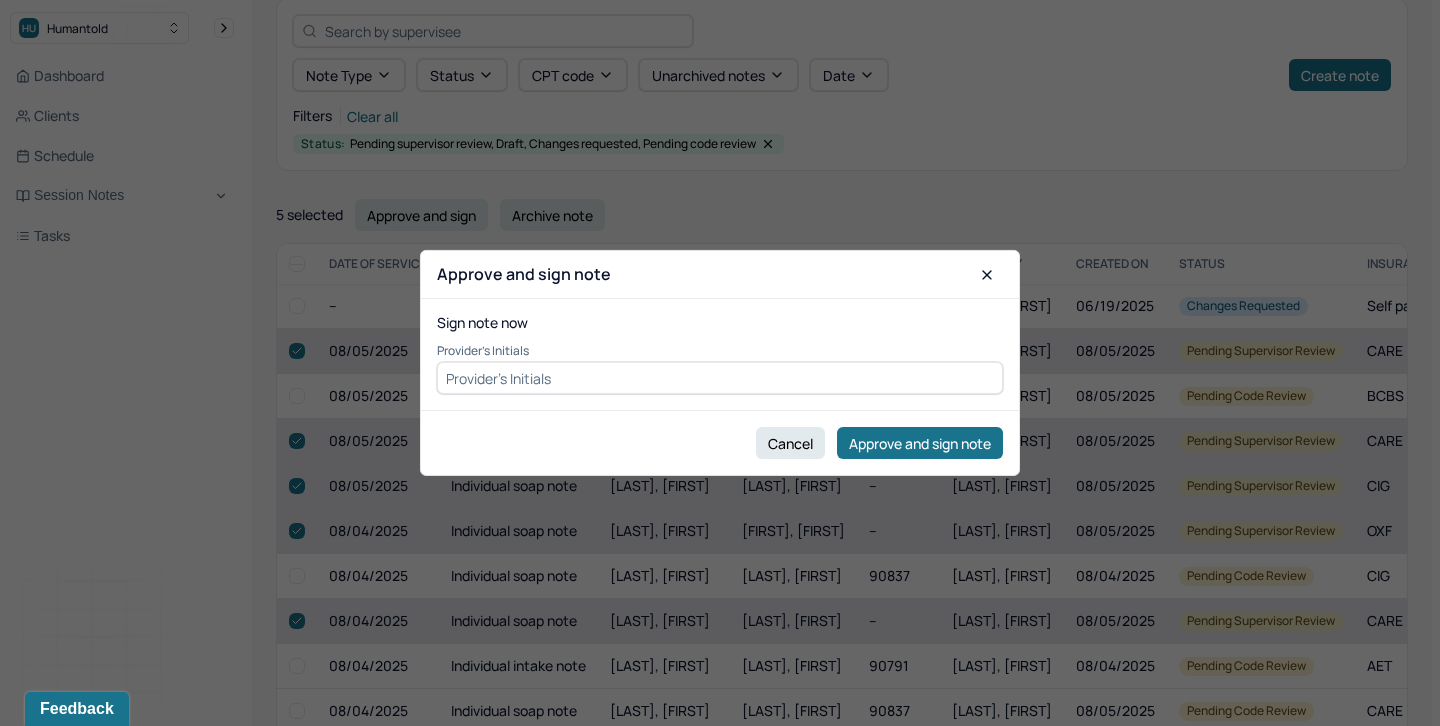 click at bounding box center (720, 378) 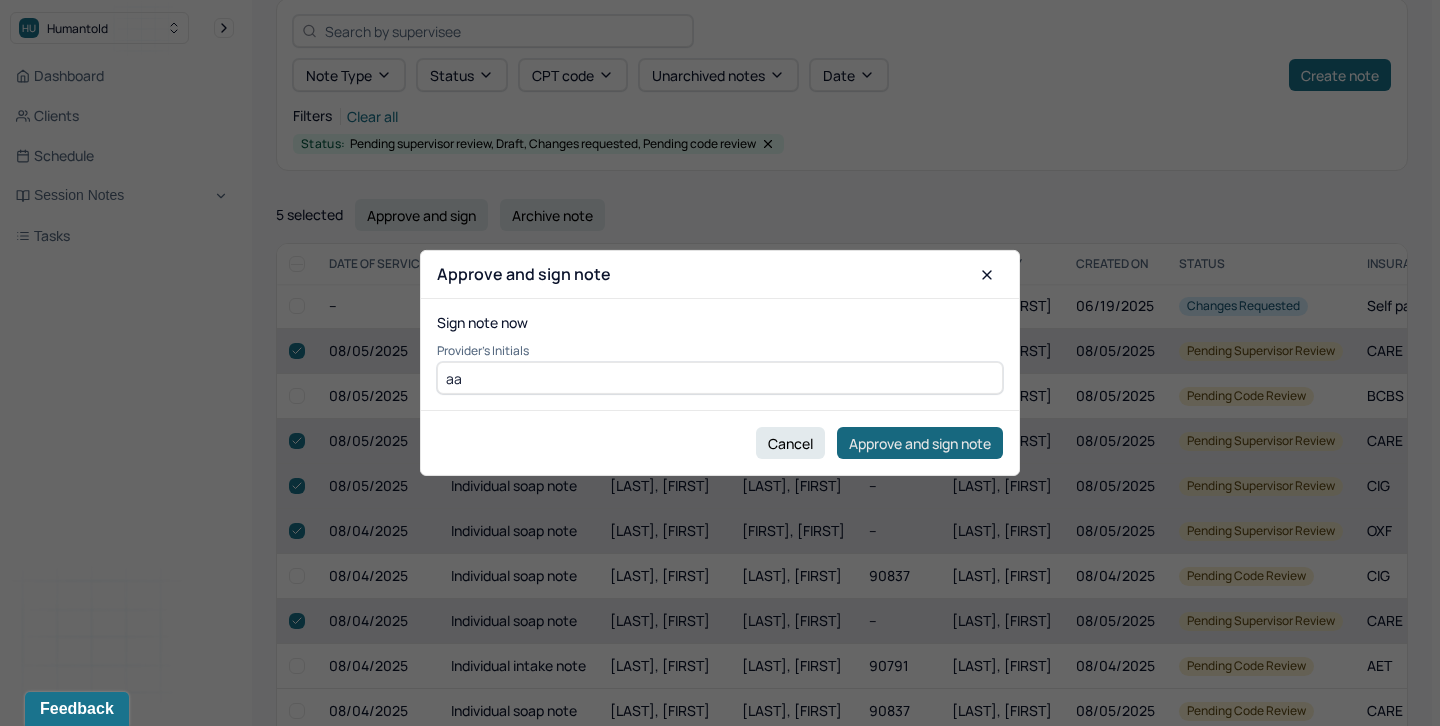 type on "aa" 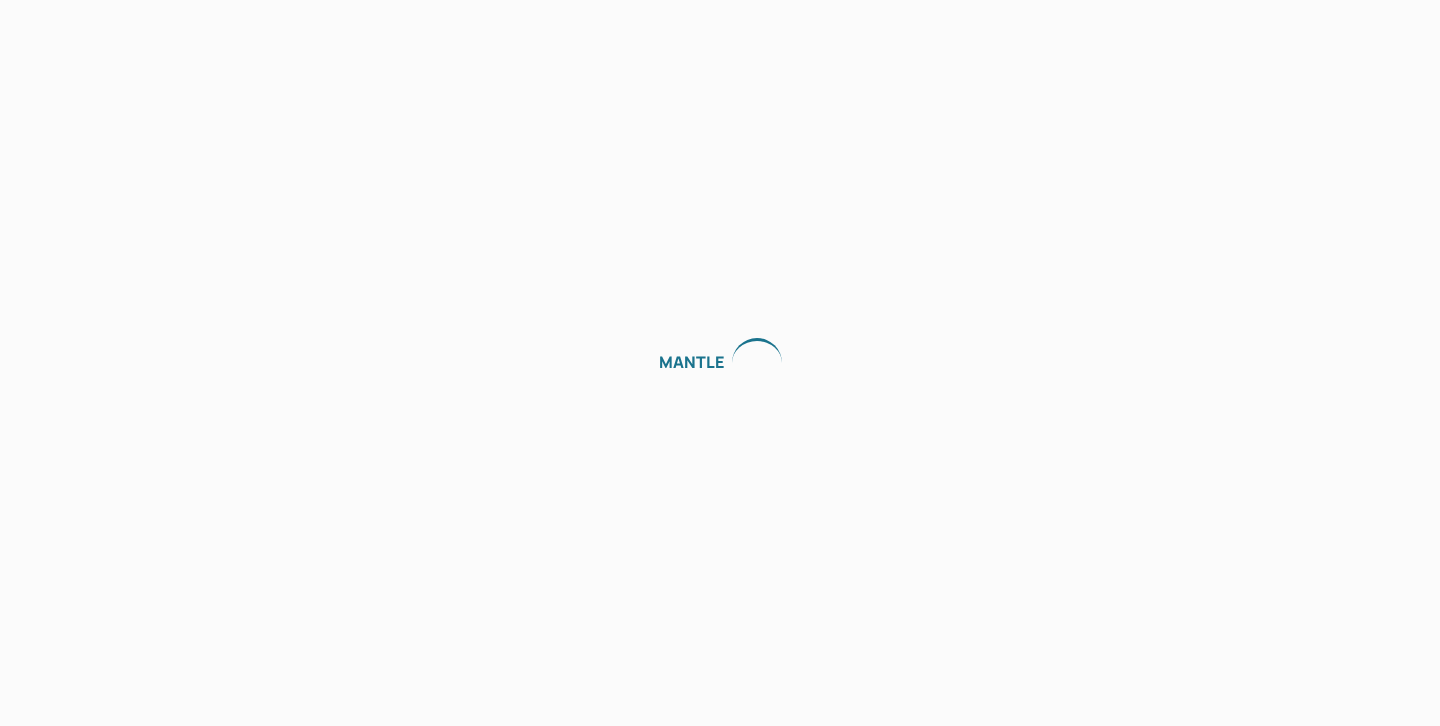 scroll, scrollTop: 0, scrollLeft: 0, axis: both 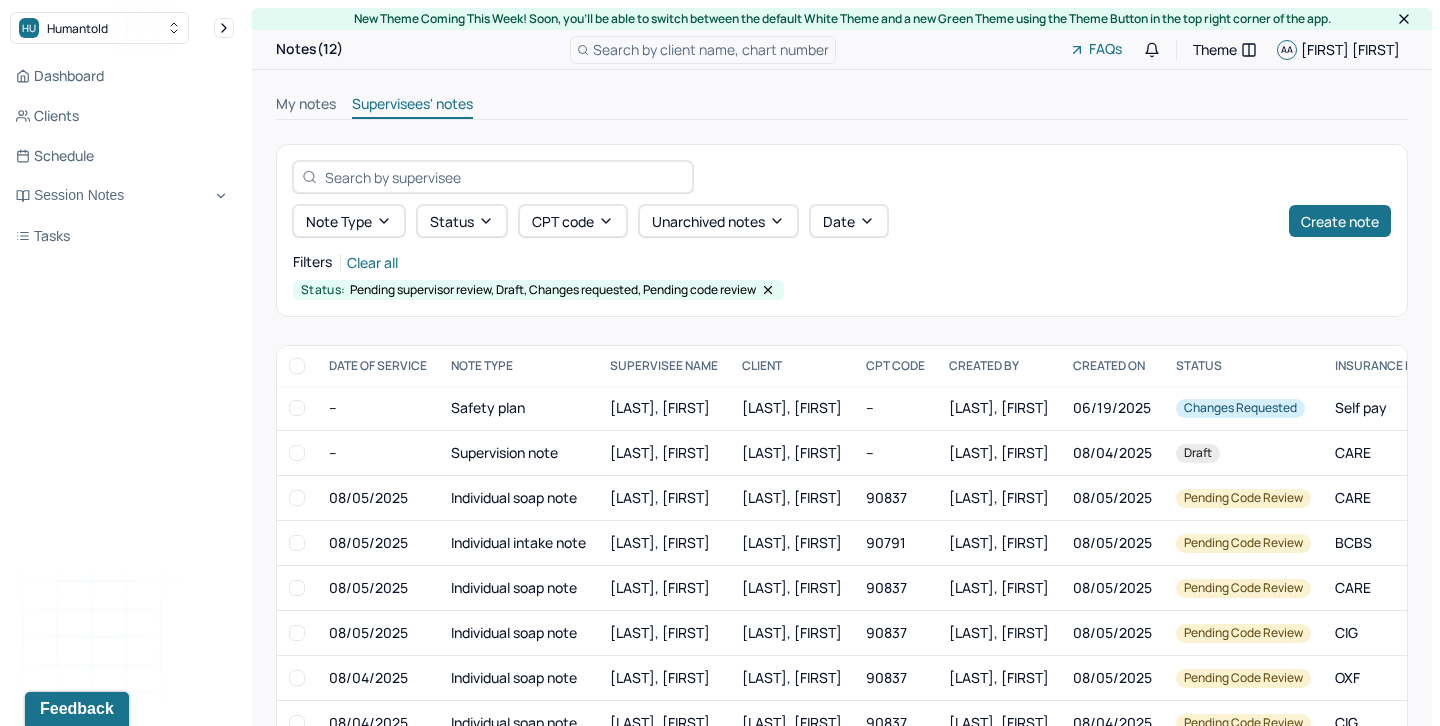 click on "My notes" at bounding box center [306, 106] 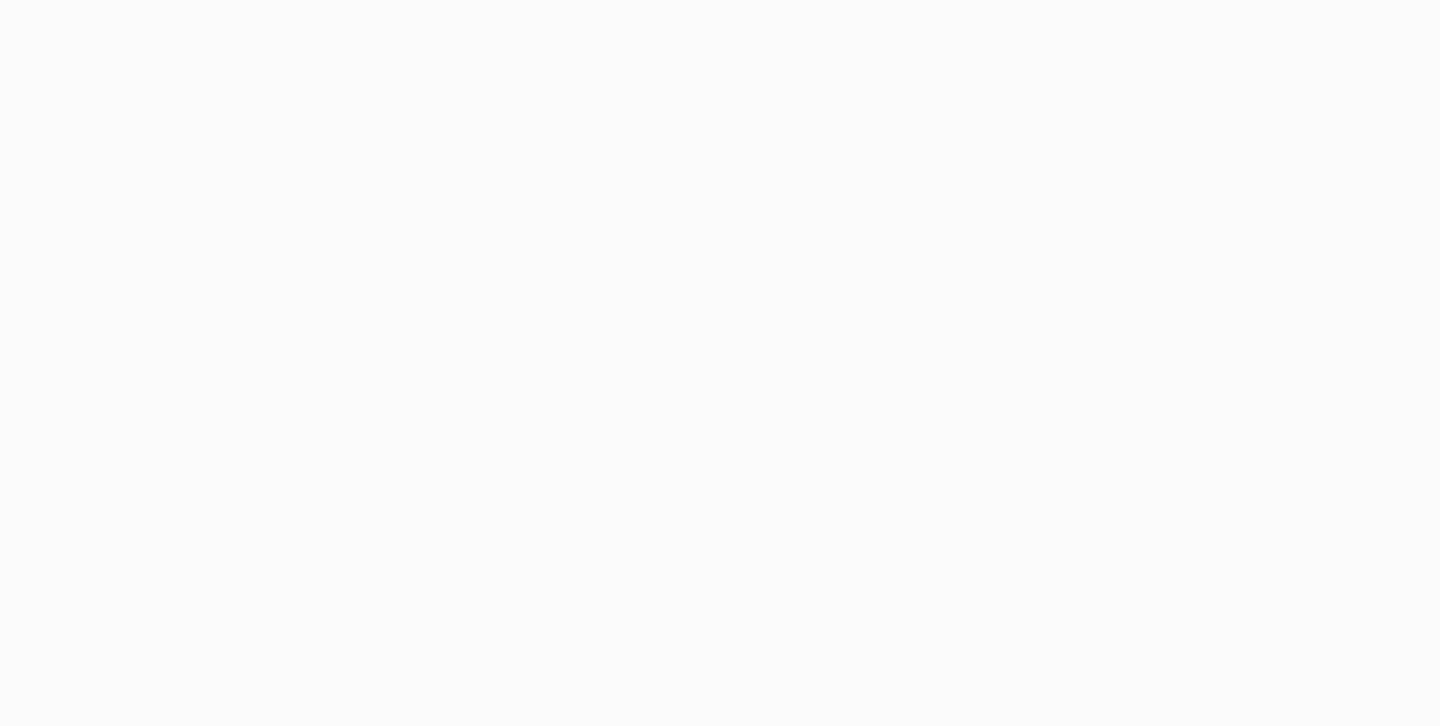 scroll, scrollTop: 0, scrollLeft: 0, axis: both 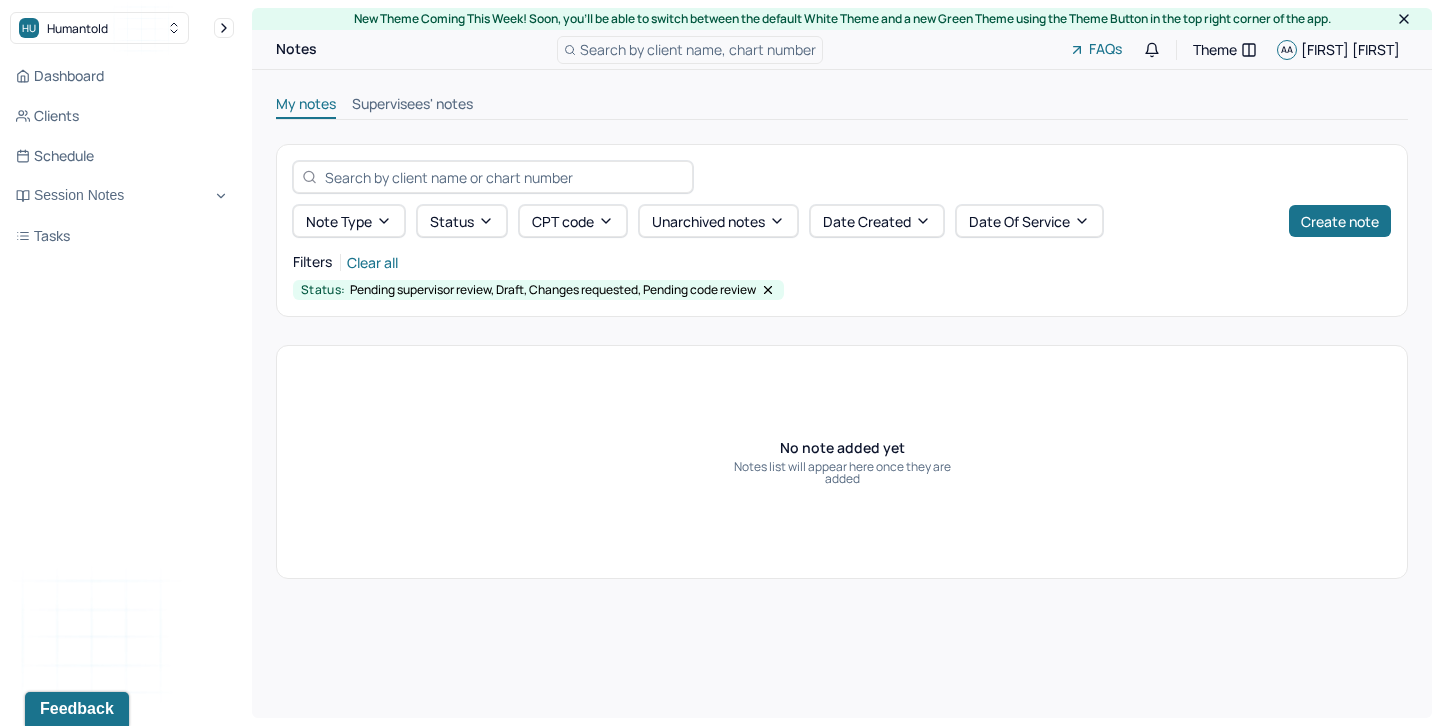 click on "My notes" at bounding box center [306, 106] 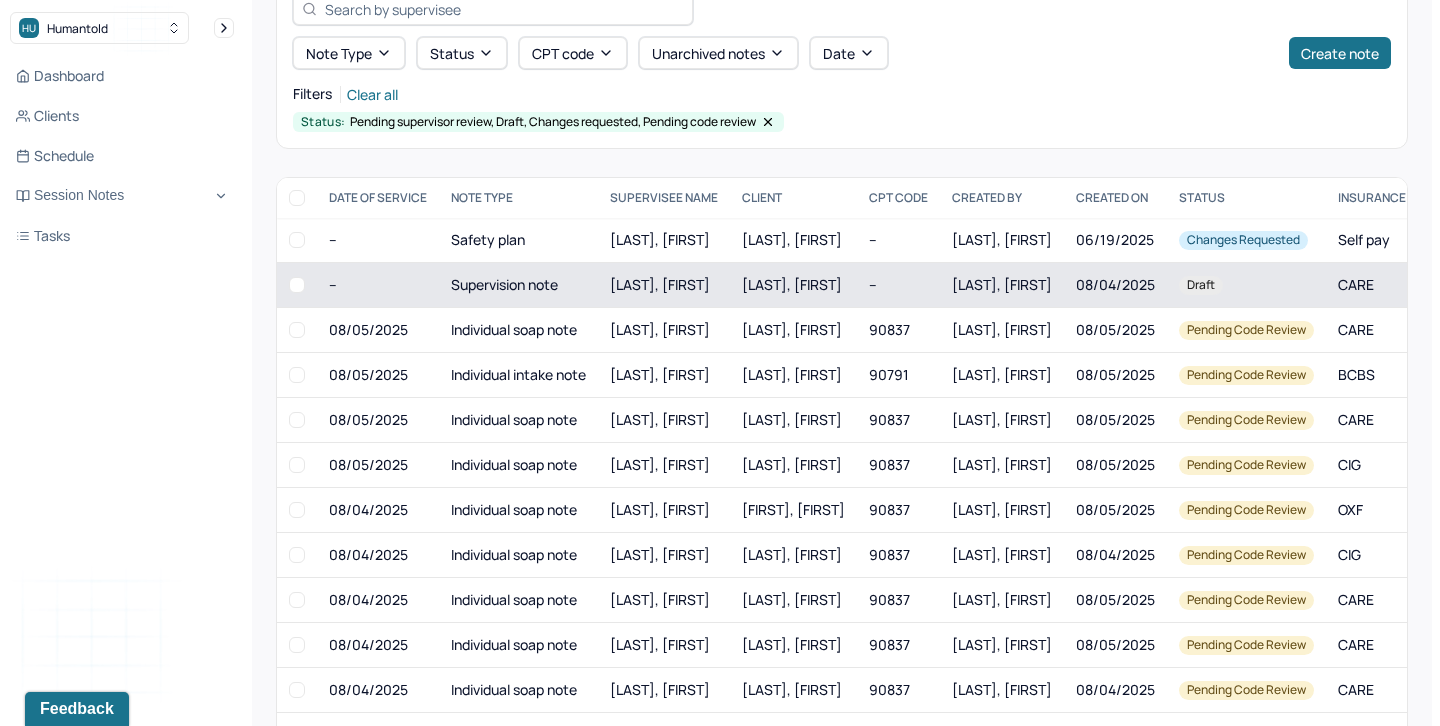 scroll, scrollTop: 231, scrollLeft: 0, axis: vertical 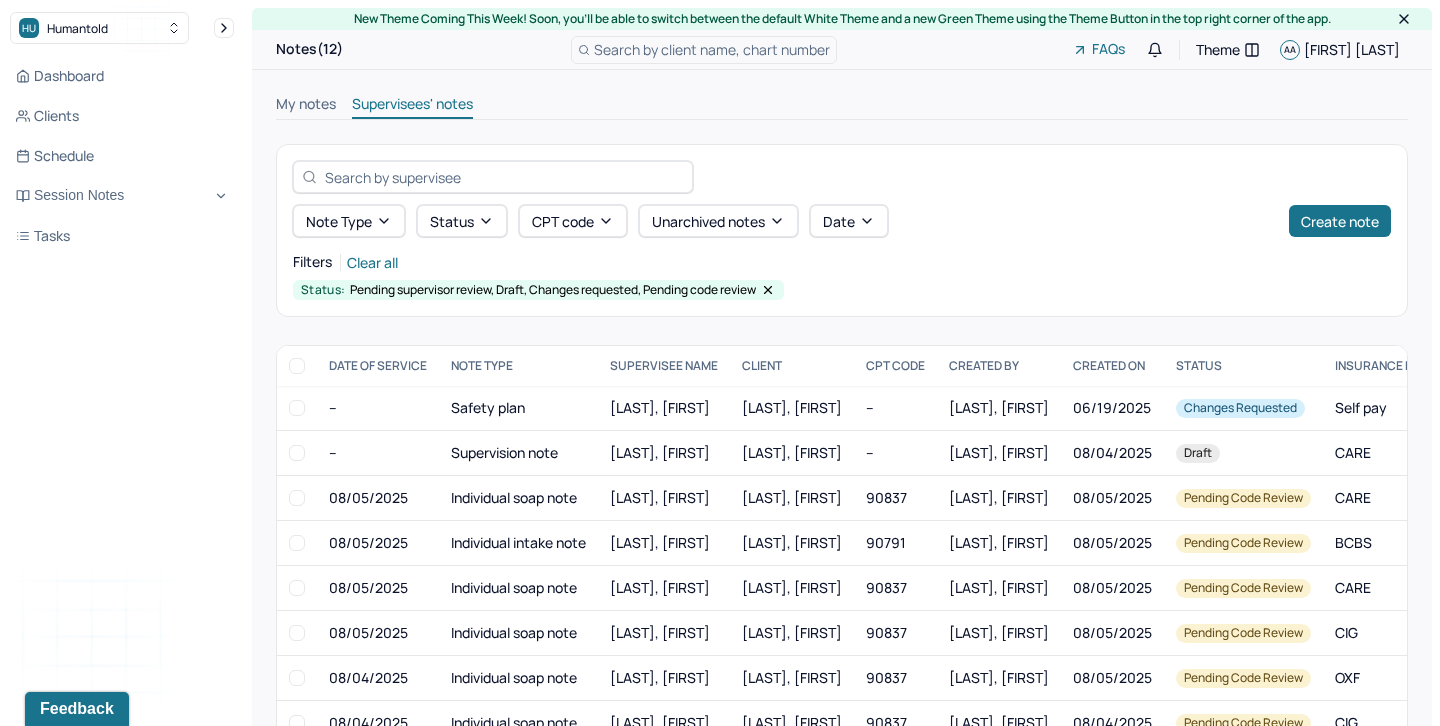 click on "My notes" at bounding box center (306, 106) 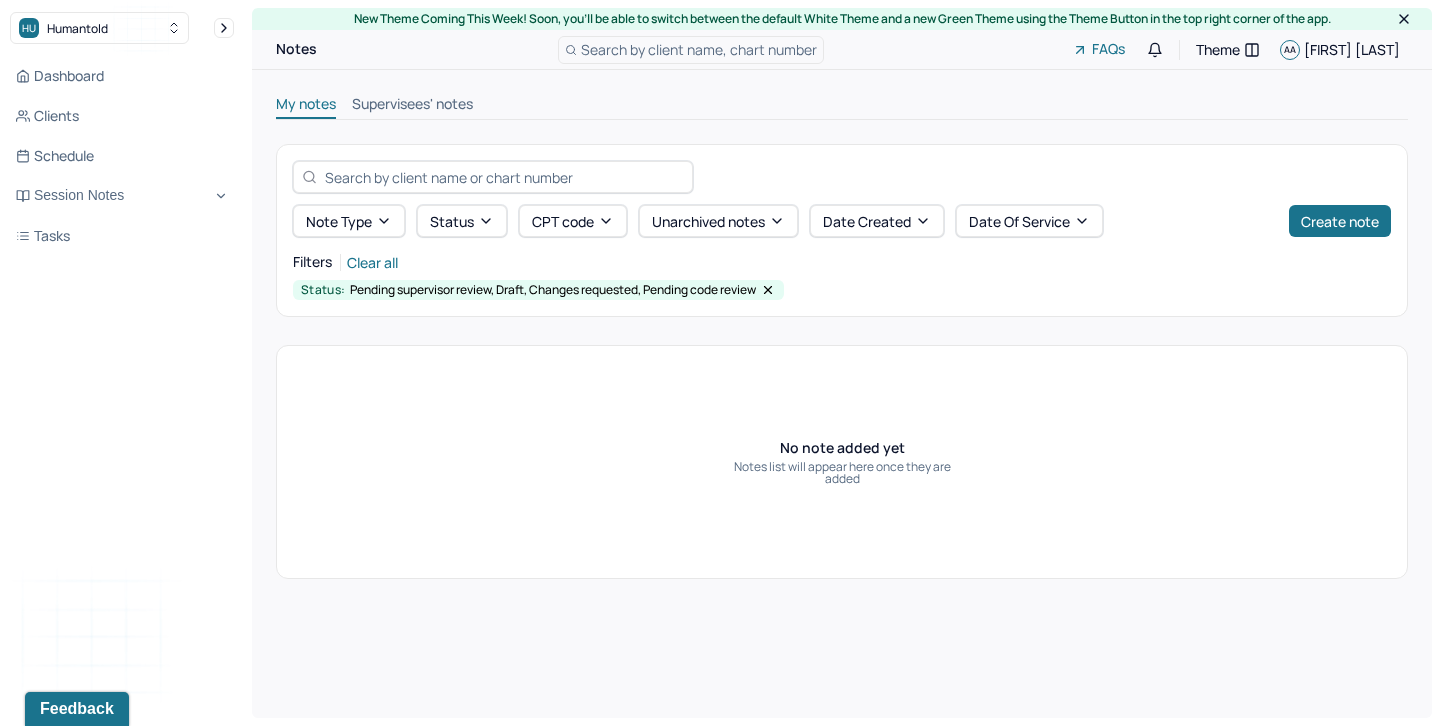 click on "Supervisees' notes" at bounding box center (412, 106) 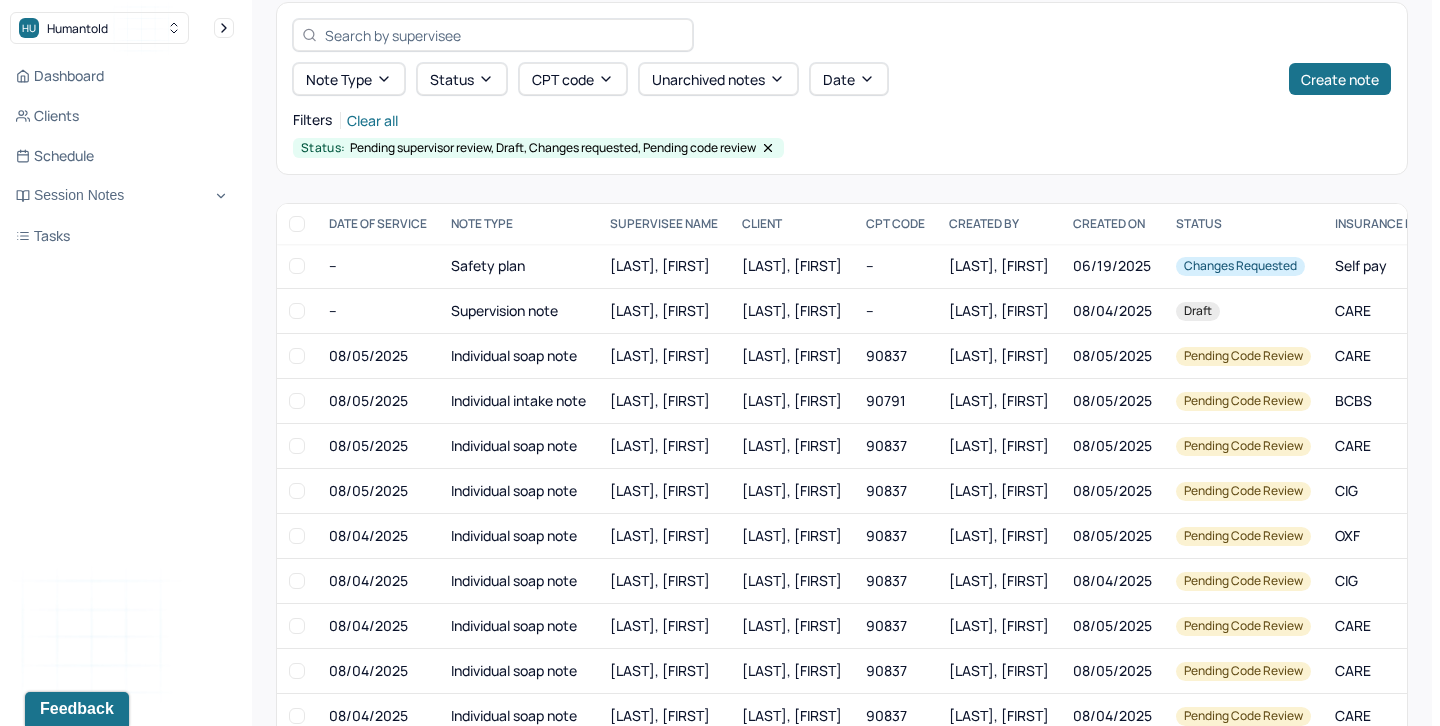 scroll, scrollTop: 231, scrollLeft: 0, axis: vertical 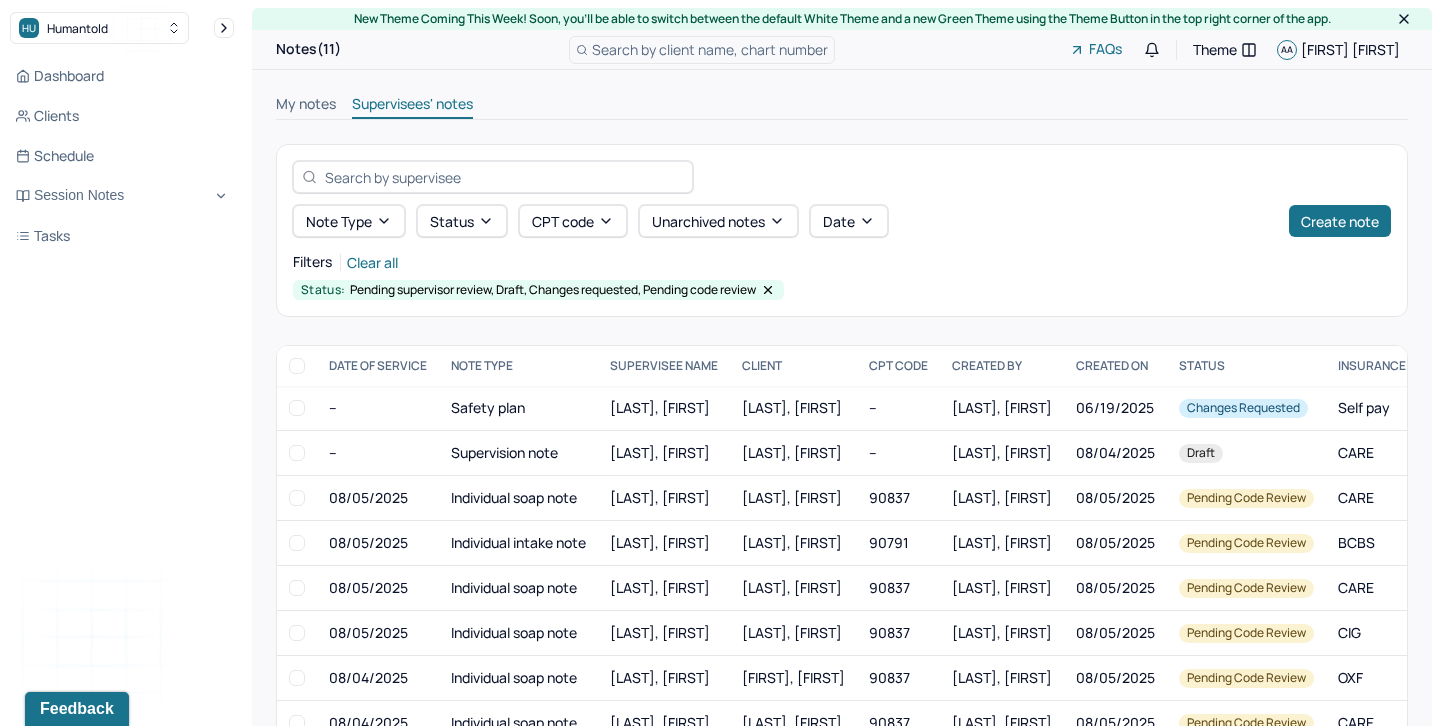 click on "My notes" at bounding box center (306, 106) 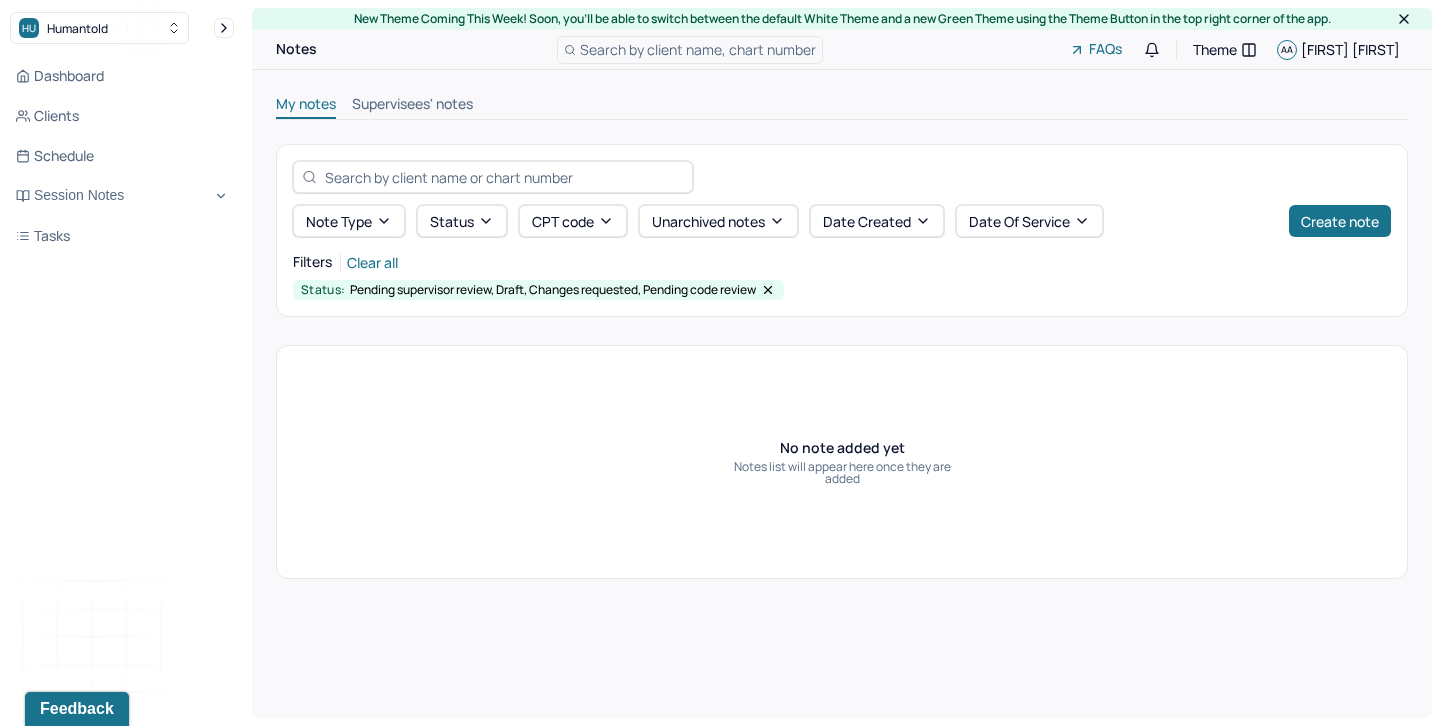 click on "Supervisees' notes" at bounding box center [412, 106] 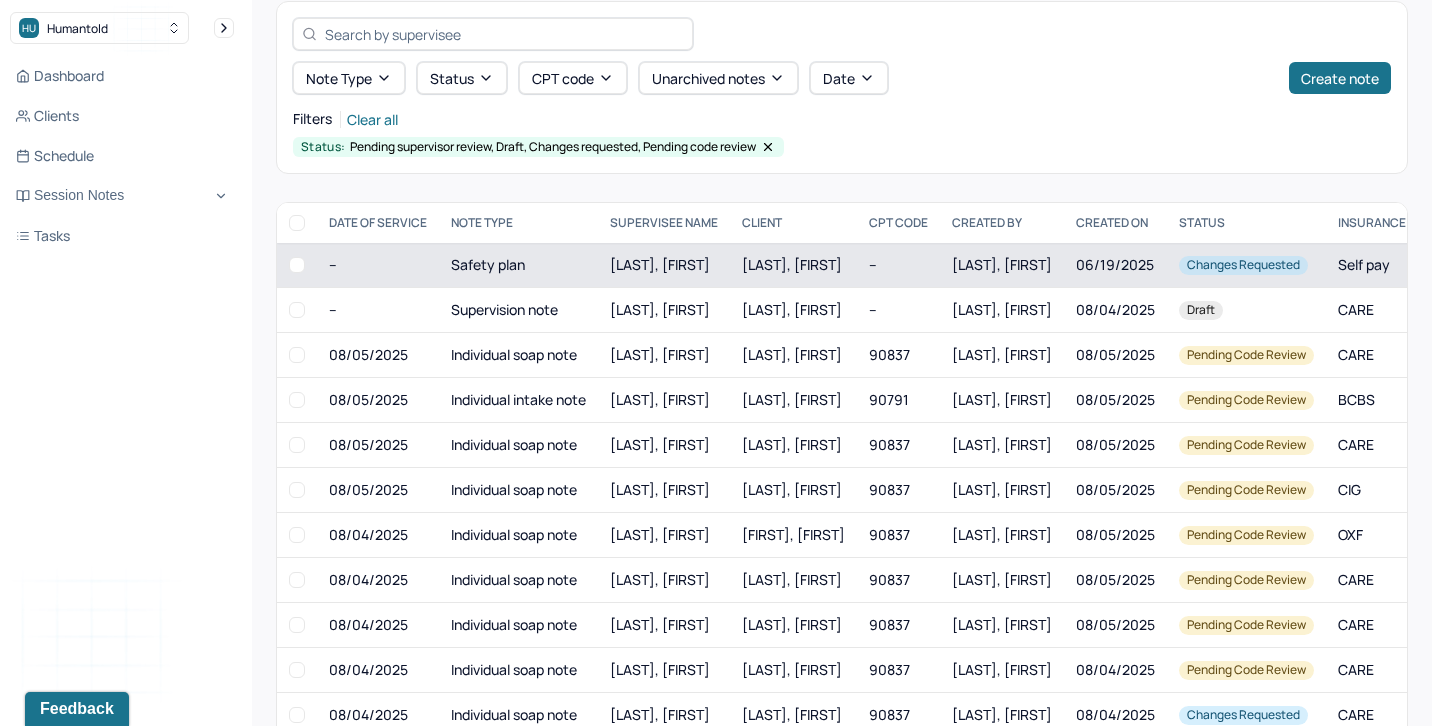 scroll, scrollTop: 186, scrollLeft: 0, axis: vertical 